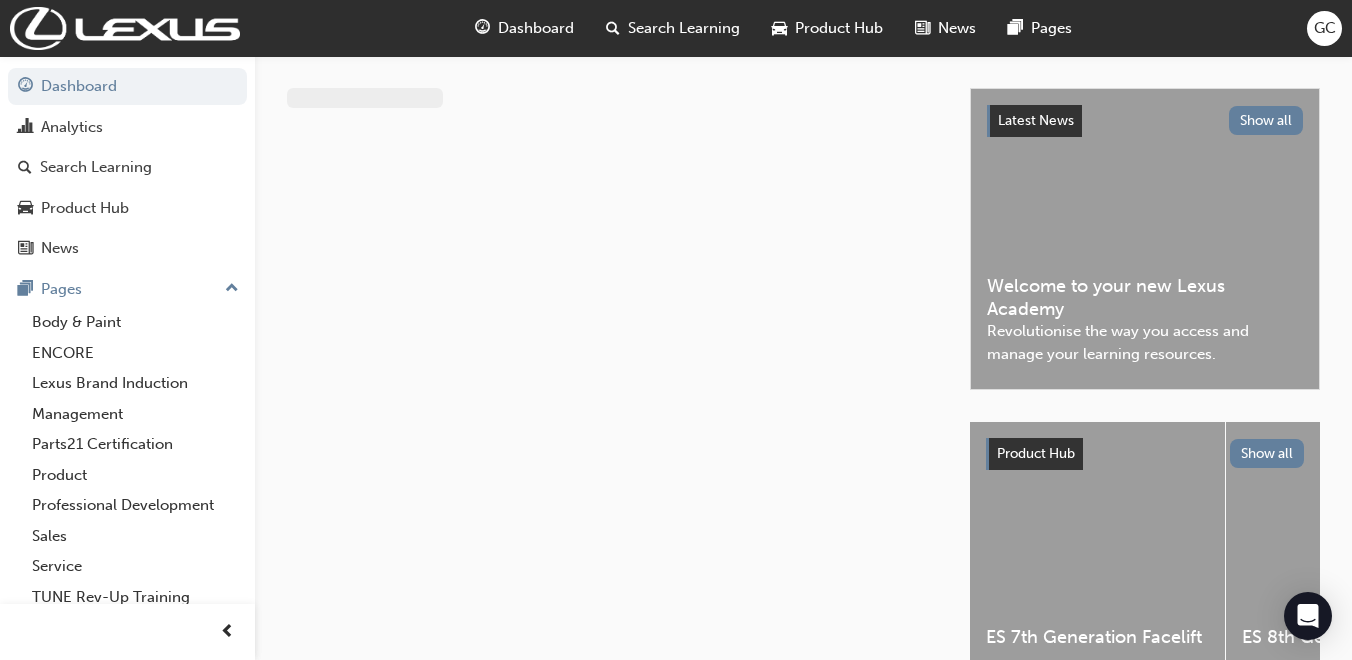 scroll, scrollTop: 0, scrollLeft: 0, axis: both 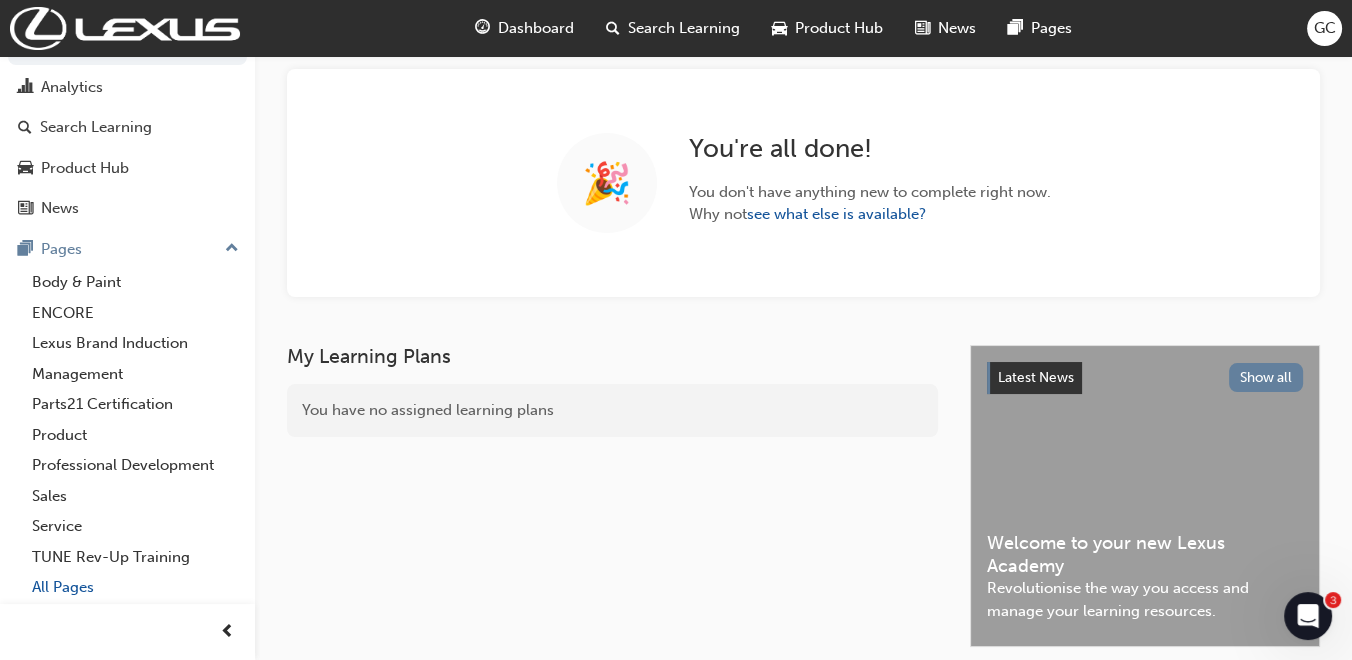 click on "All Pages" at bounding box center [135, 587] 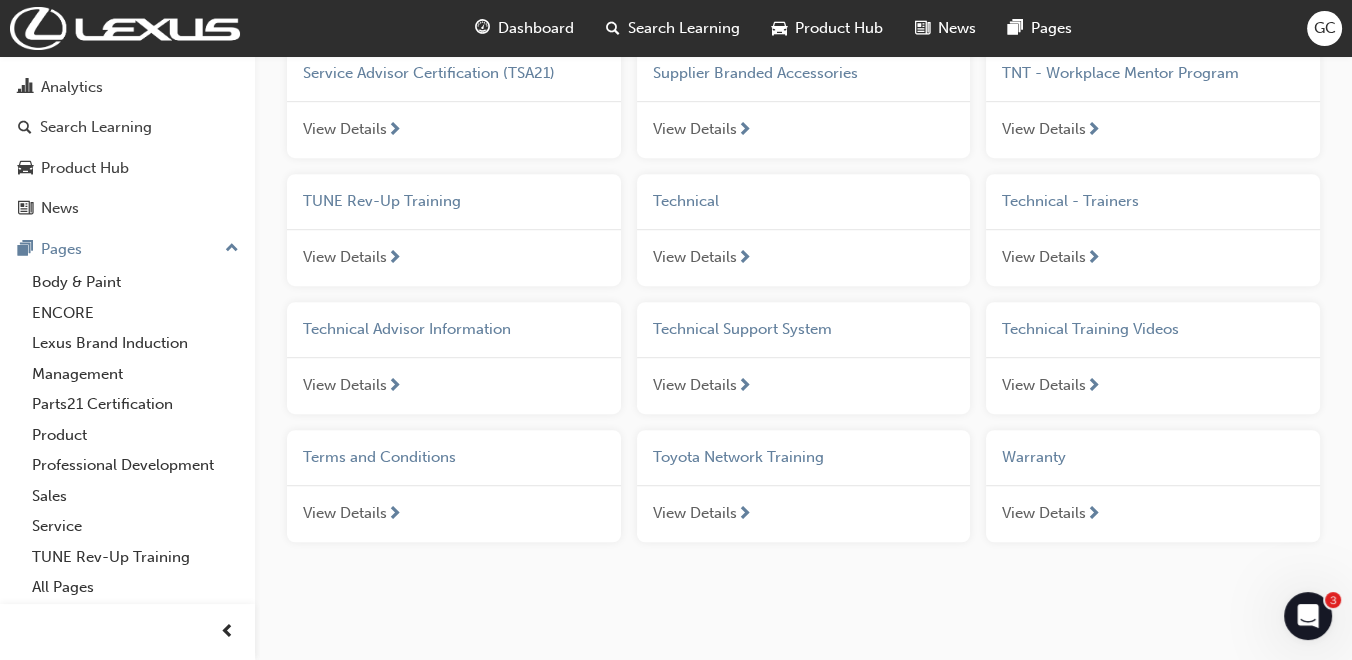 scroll, scrollTop: 1528, scrollLeft: 0, axis: vertical 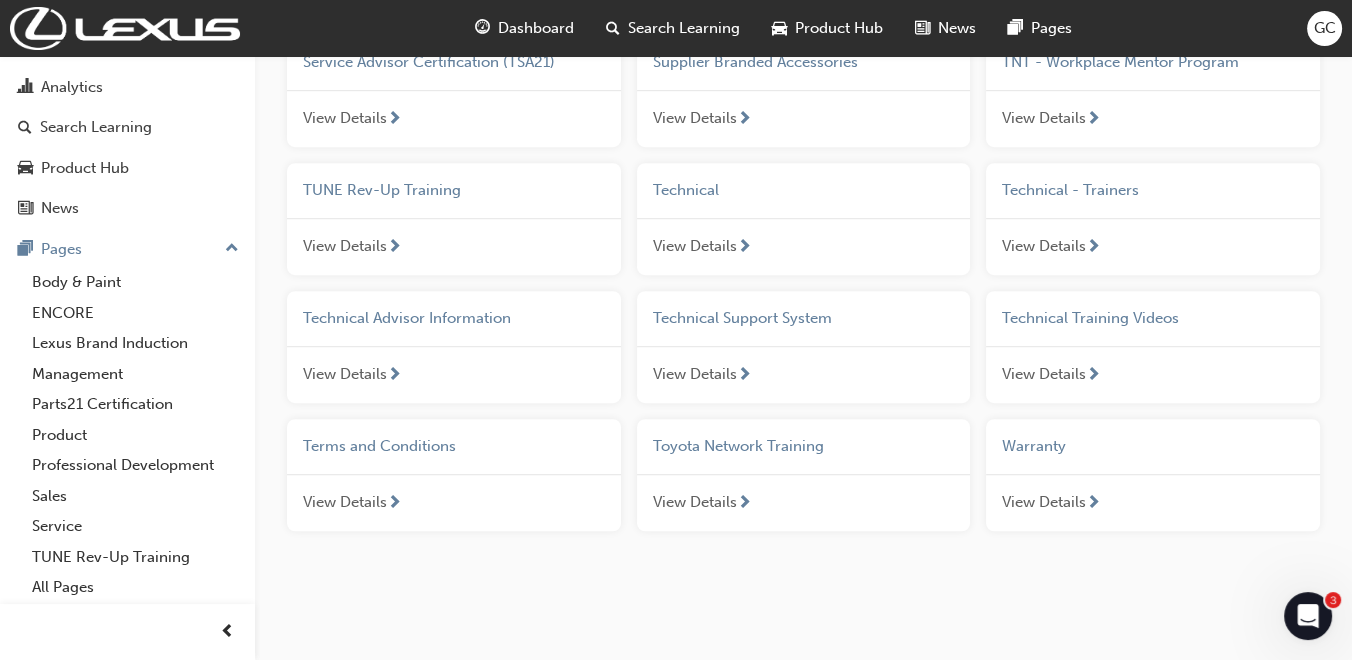 click on "Technical" at bounding box center (686, 190) 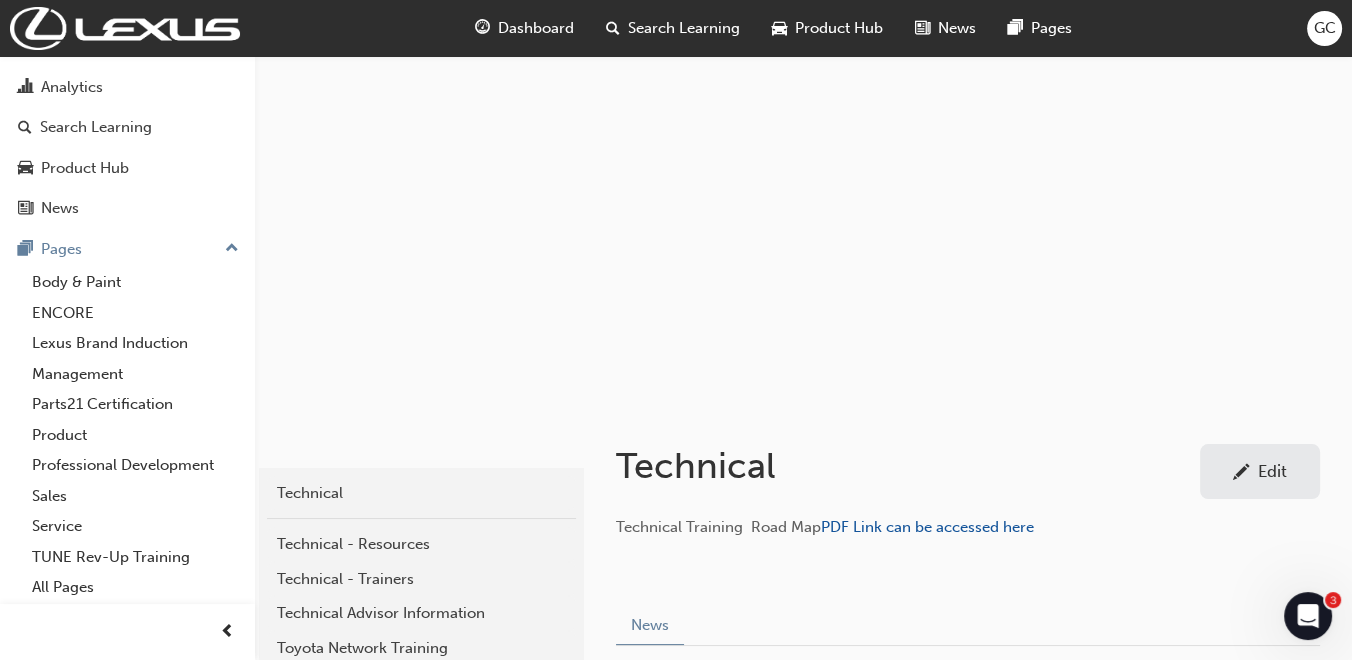 scroll, scrollTop: 222, scrollLeft: 0, axis: vertical 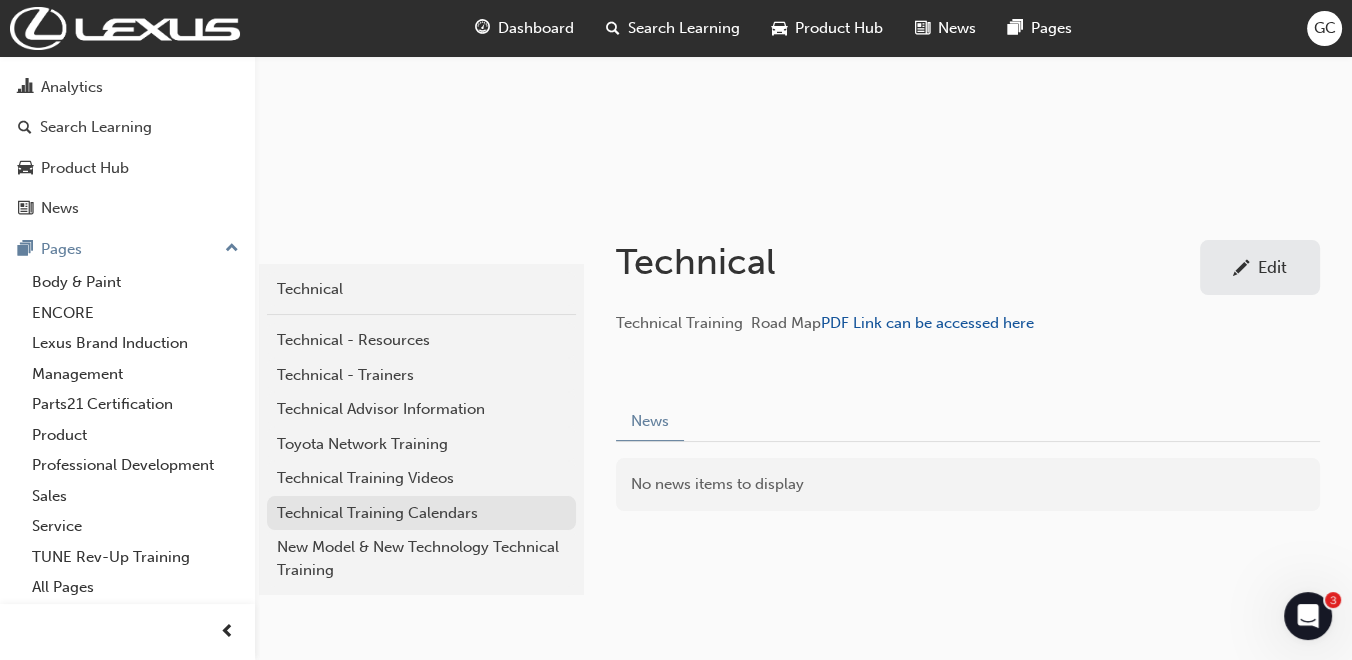 click on "Technical Training Calendars" at bounding box center (421, 513) 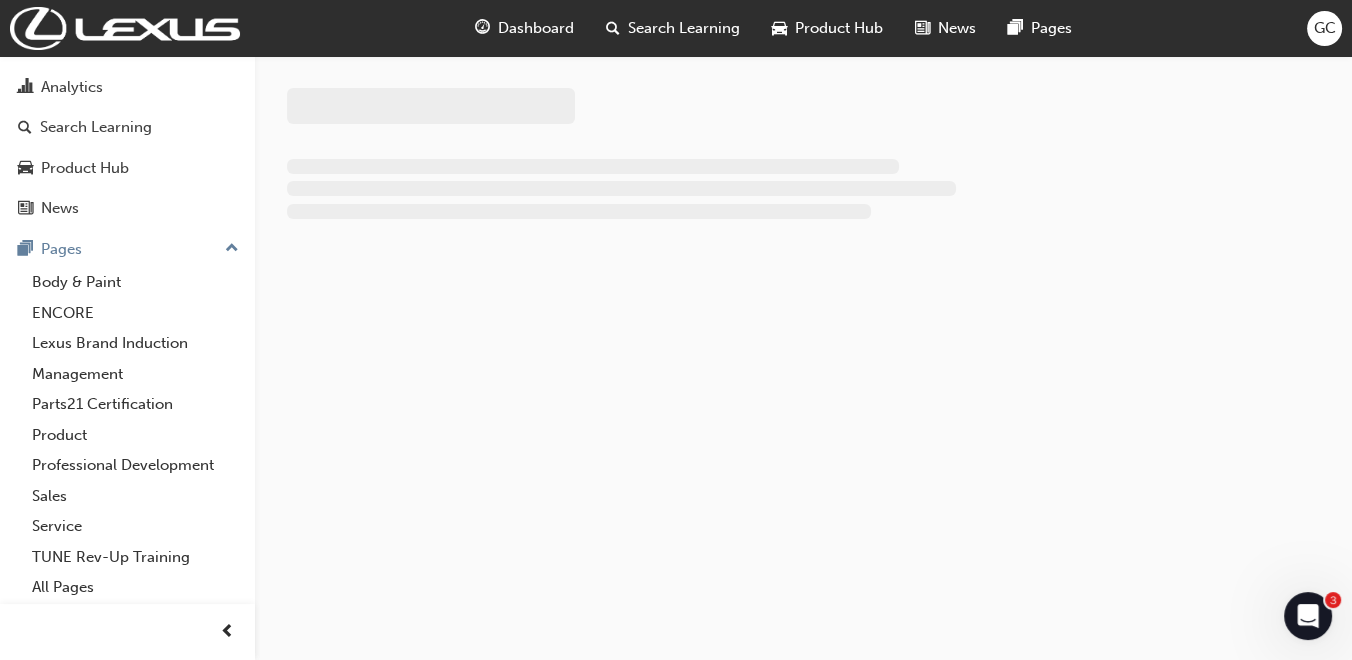 scroll, scrollTop: 0, scrollLeft: 0, axis: both 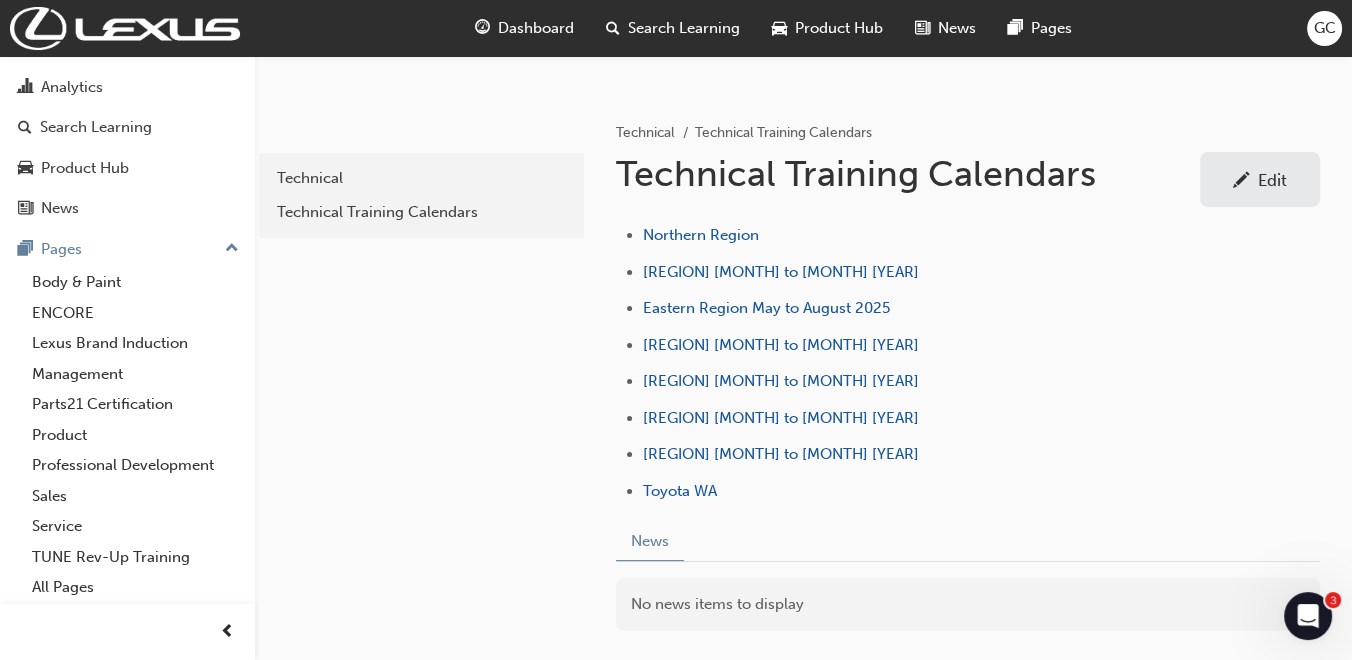click on "Edit" at bounding box center [1260, 179] 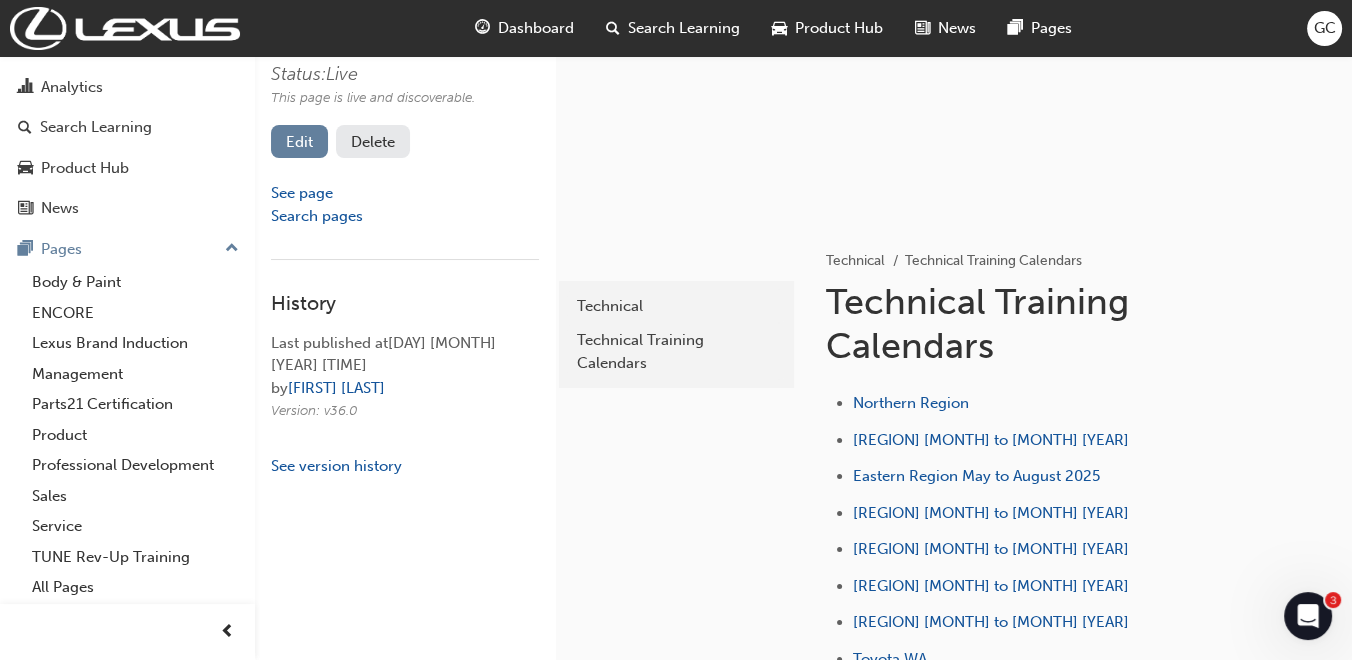 scroll, scrollTop: 333, scrollLeft: 0, axis: vertical 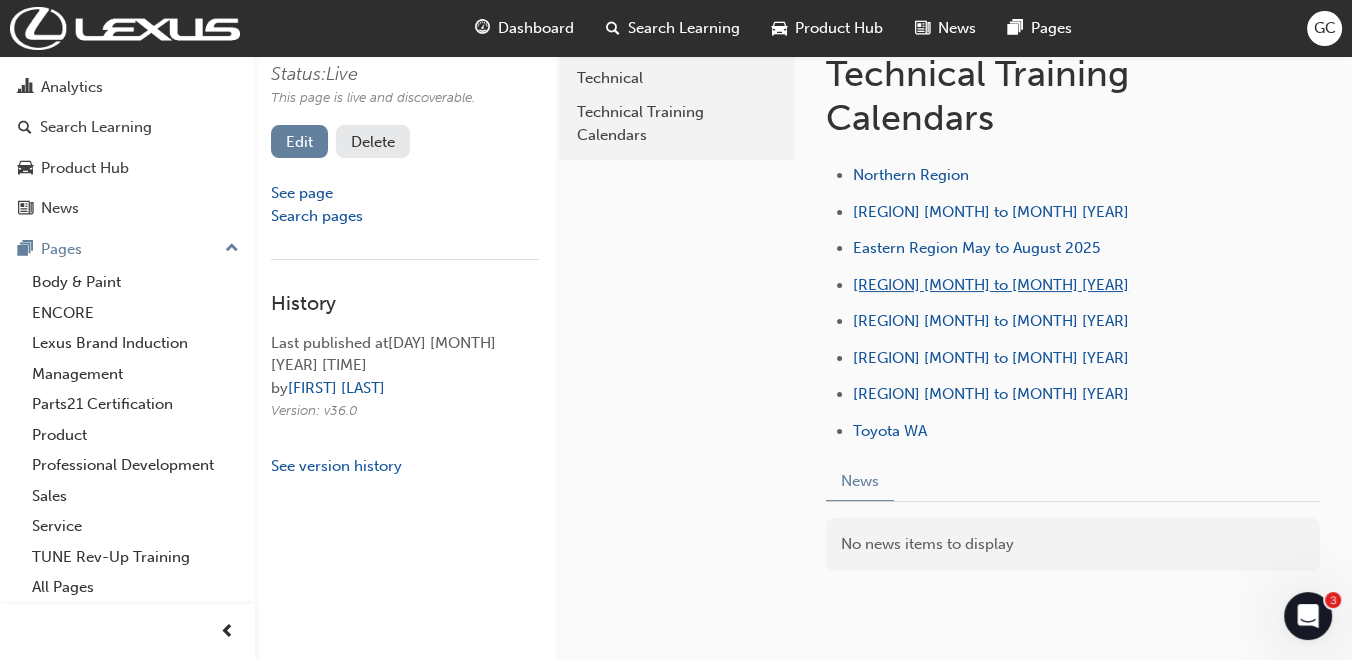 click on "[REGION] [MONTH] to [MONTH] [YEAR]" at bounding box center (991, 285) 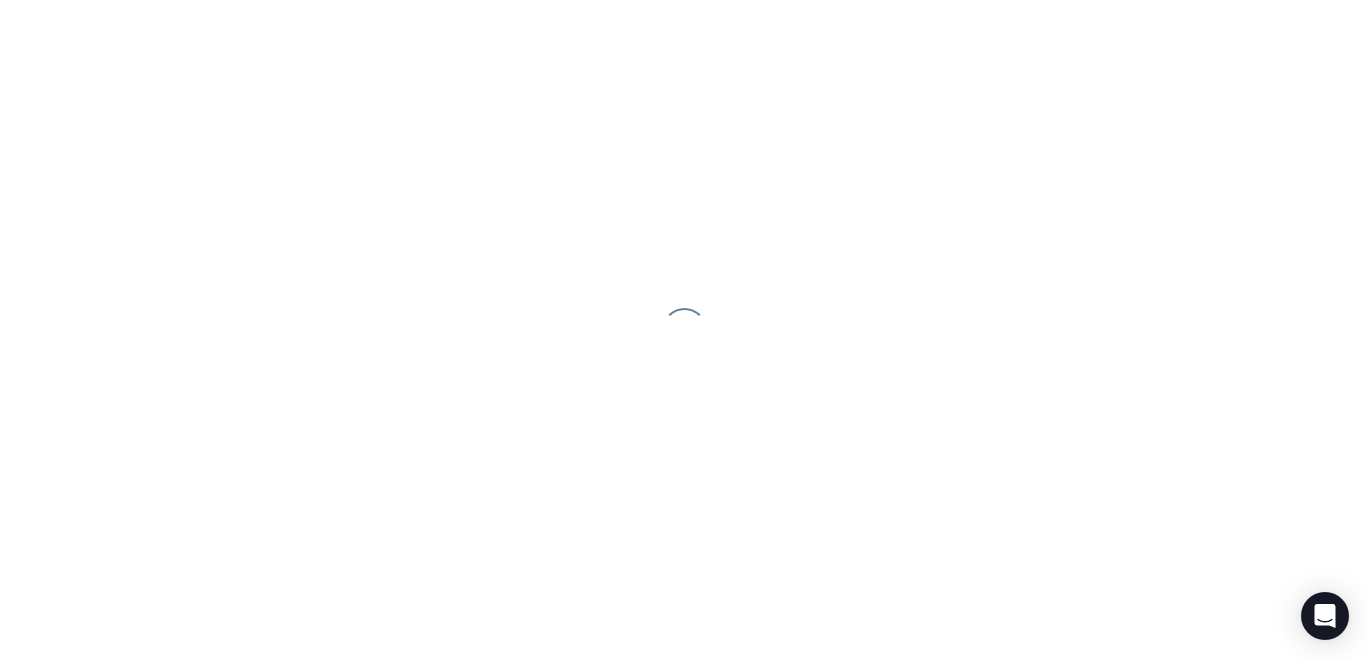 scroll, scrollTop: 0, scrollLeft: 0, axis: both 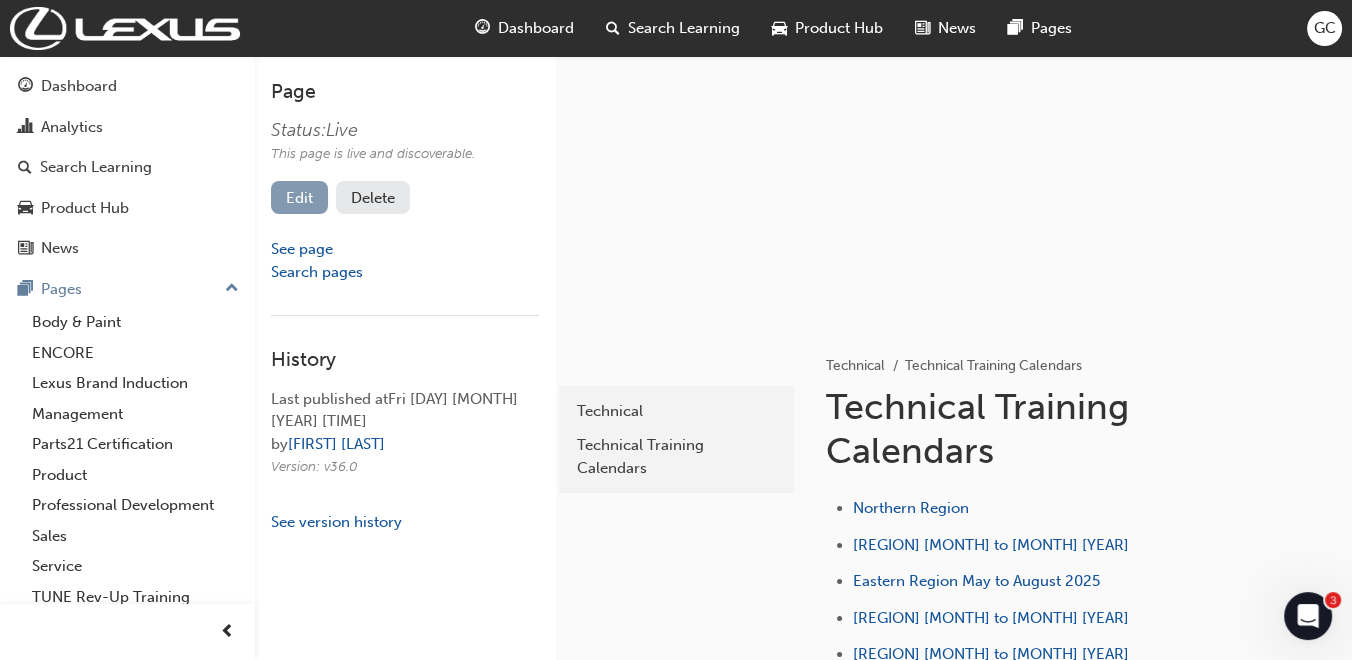 click on "Edit" at bounding box center [299, 197] 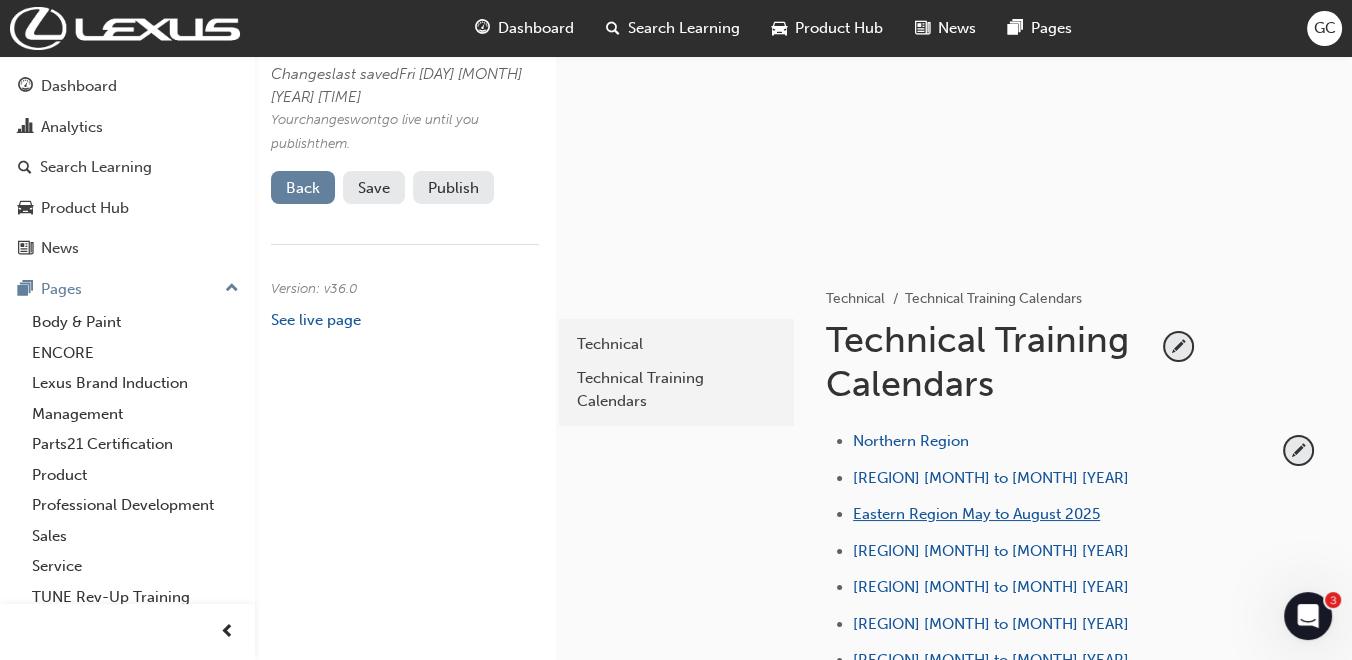 scroll, scrollTop: 333, scrollLeft: 0, axis: vertical 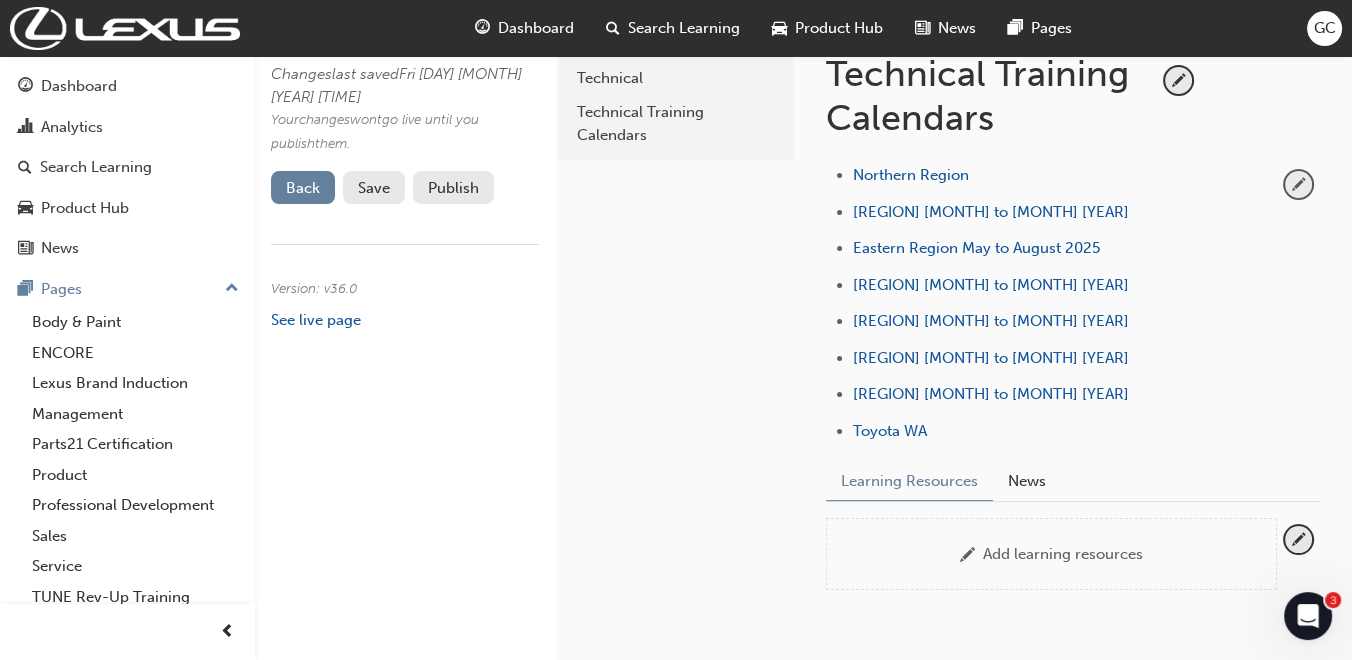 click at bounding box center (1298, 184) 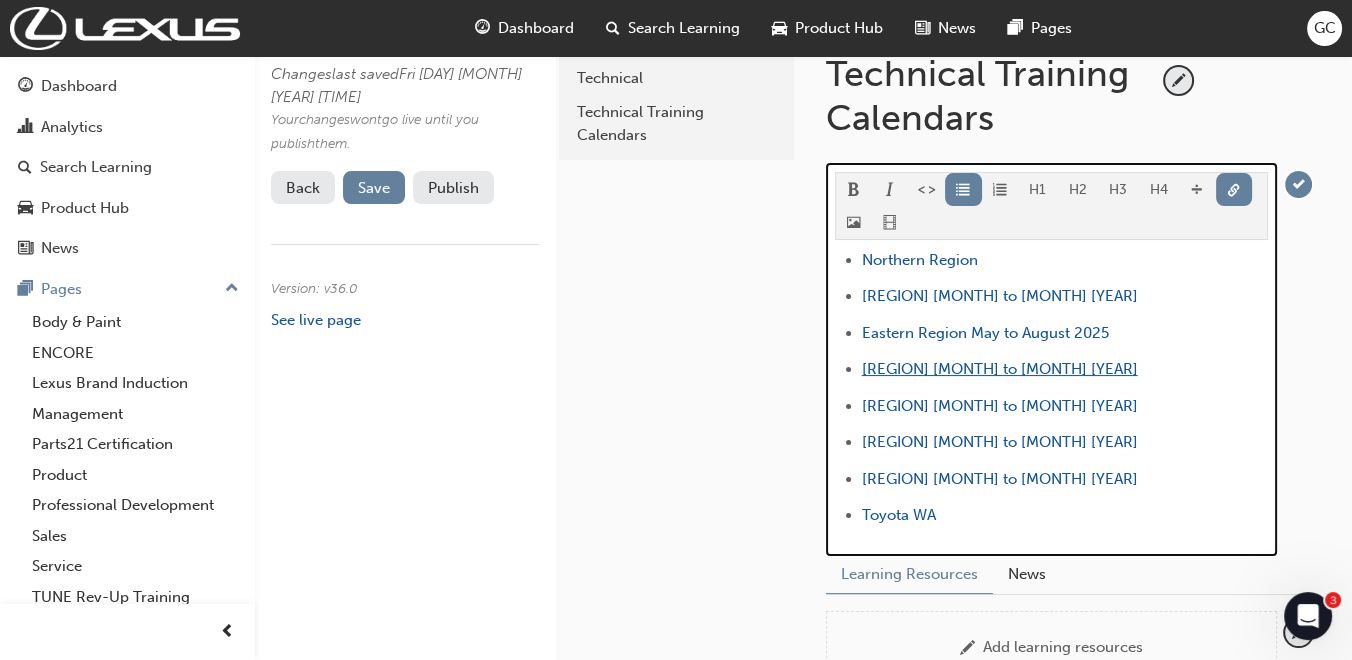 drag, startPoint x: 1185, startPoint y: 364, endPoint x: 860, endPoint y: 374, distance: 325.1538 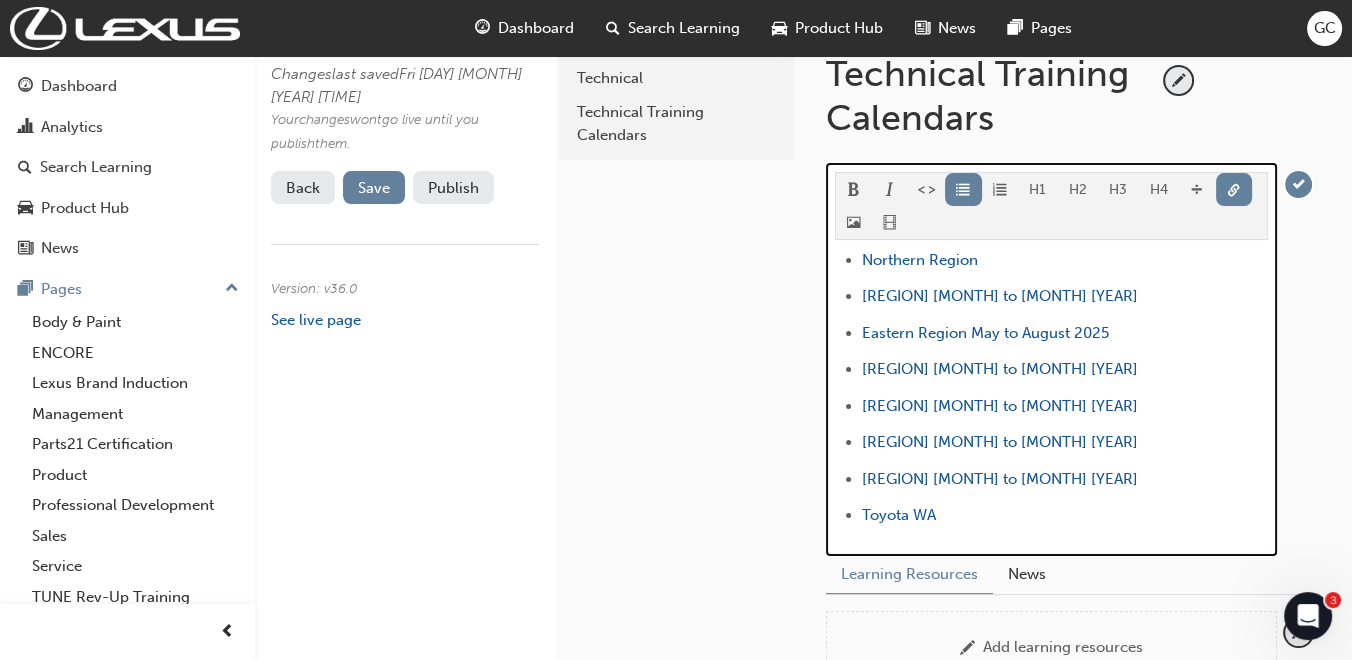 click on "[REGION] [MONTH] to [MONTH] [YEAR]" at bounding box center [1065, 371] 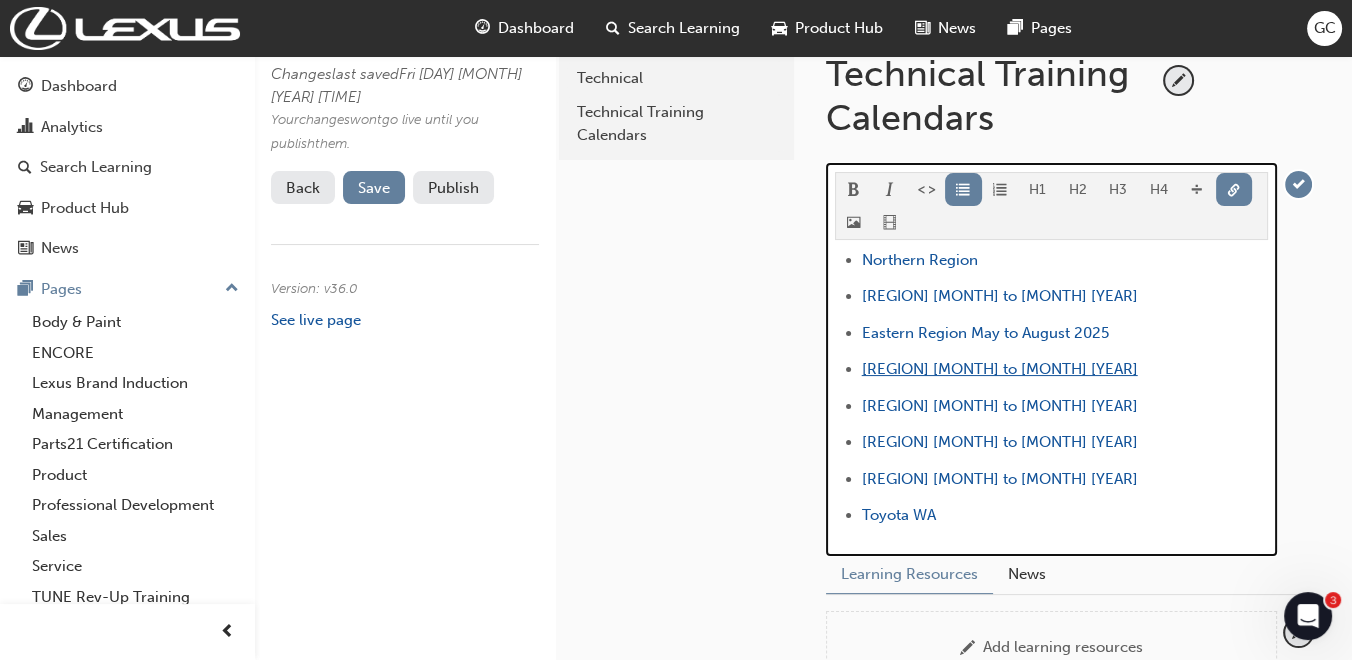 click on "[REGION] [MONTH] to [MONTH] [YEAR]" at bounding box center (1000, 369) 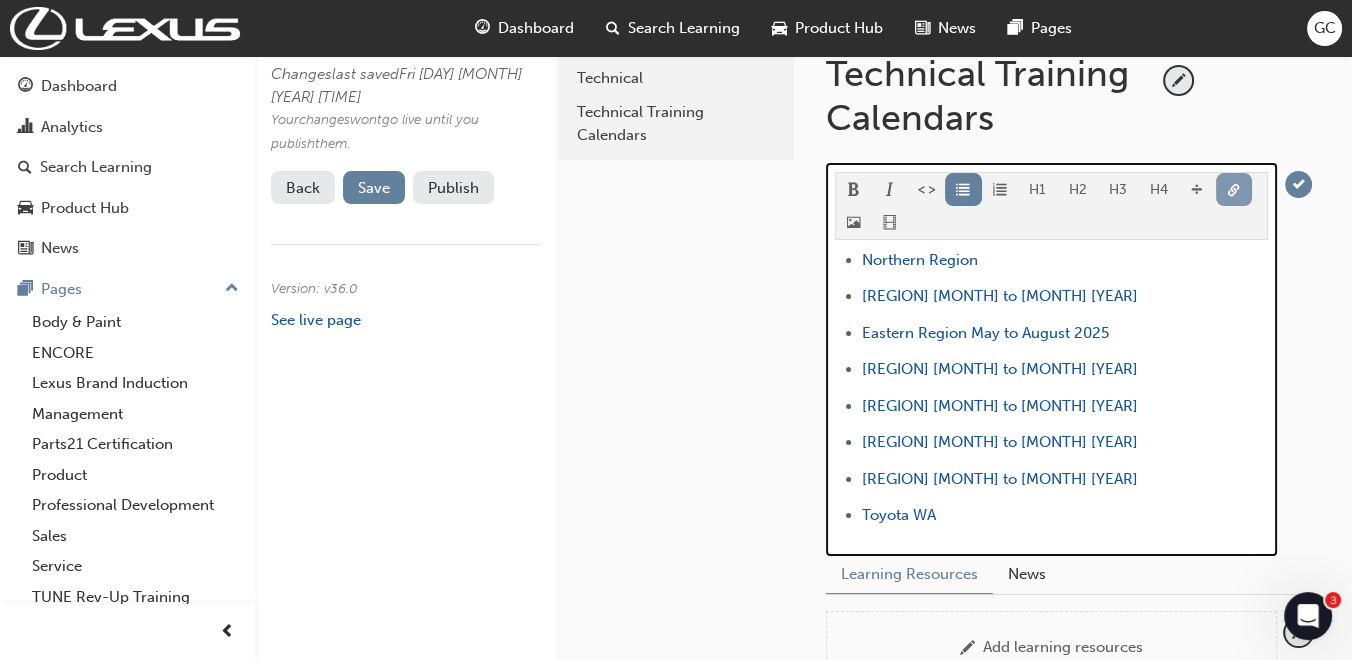 click at bounding box center (1234, 191) 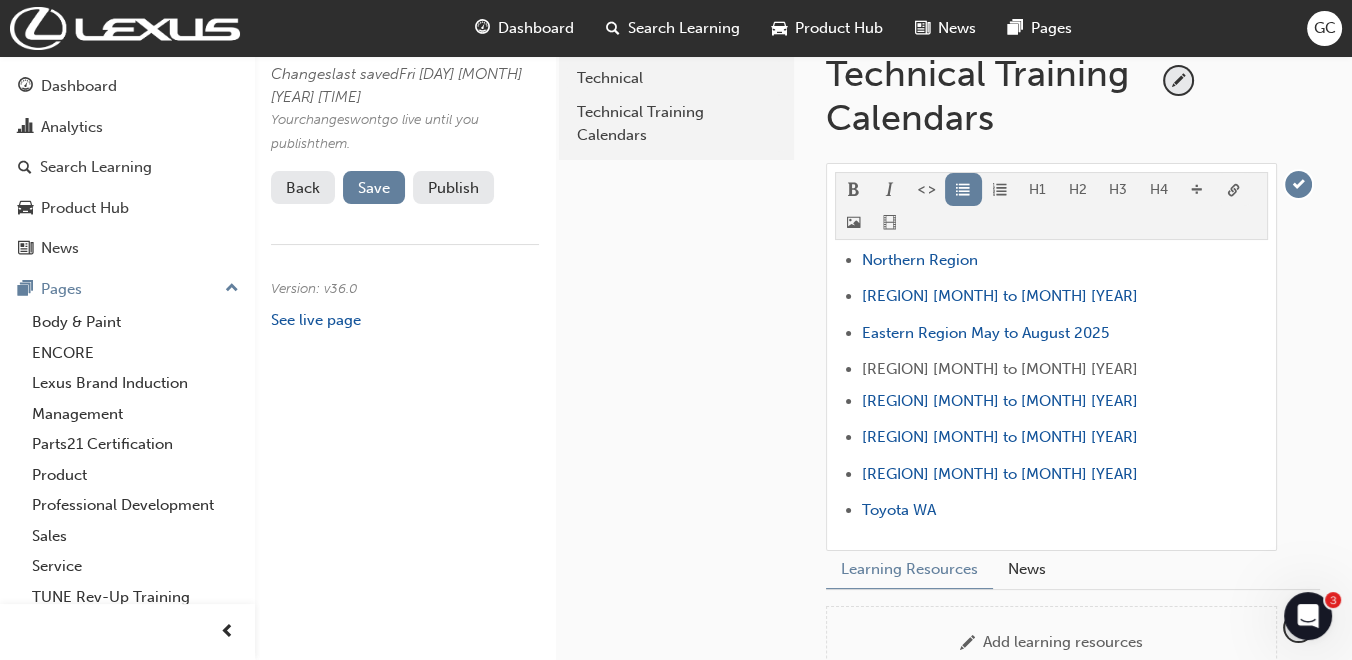 click on "Your version of Internet Explorer is outdated and not supported. Please upgrade to a modern browser . Dashboard Search Learning Product Hub News Pages GC Dashboard Analytics Search Learning Product Hub News Pages Pages Body & Paint ENCORE Lexus Brand Induction Management Parts21 Certification Product Professional Development Sales Service TUNE Rev-Up Training All Pages Edit Page Changes last saved Fri [DAY] [MONTH] [YEAR] [TIME] Your changes won t go live until you publish them . Back Save Publish Version: v 36 . 0 See live page latest Technical Technical Training Calendars Technical Technical Training Calendars Technical Training Calendars H1 H2 H3 H4 Northern Region Eastern Region [MONTH] to [MONTH] [YEAR] Eastern Region [MONTH] to [MONTH] [YEAR] Eastern Region [MONTH] to [MONTH] [YEAR] Southern Region [MONTH] to [MONTH] [YEAR] Central Region [MONTH] to [MONTH] [YEAR] Central Region [MONTH] to [MONTH] [YEAR] Toyota [STATE] Learning Resources News Add learning resources Custom URL If you want to create a general "" at bounding box center (676, -3) 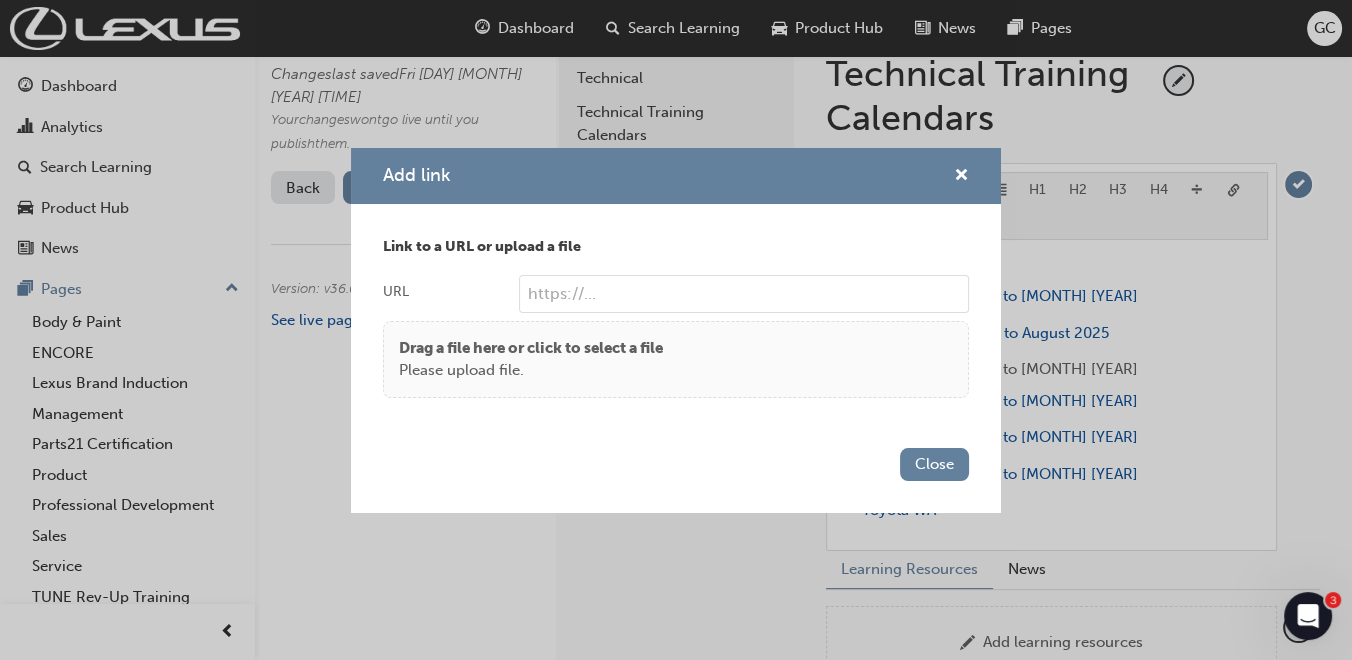 click on "Please upload file." at bounding box center (531, 370) 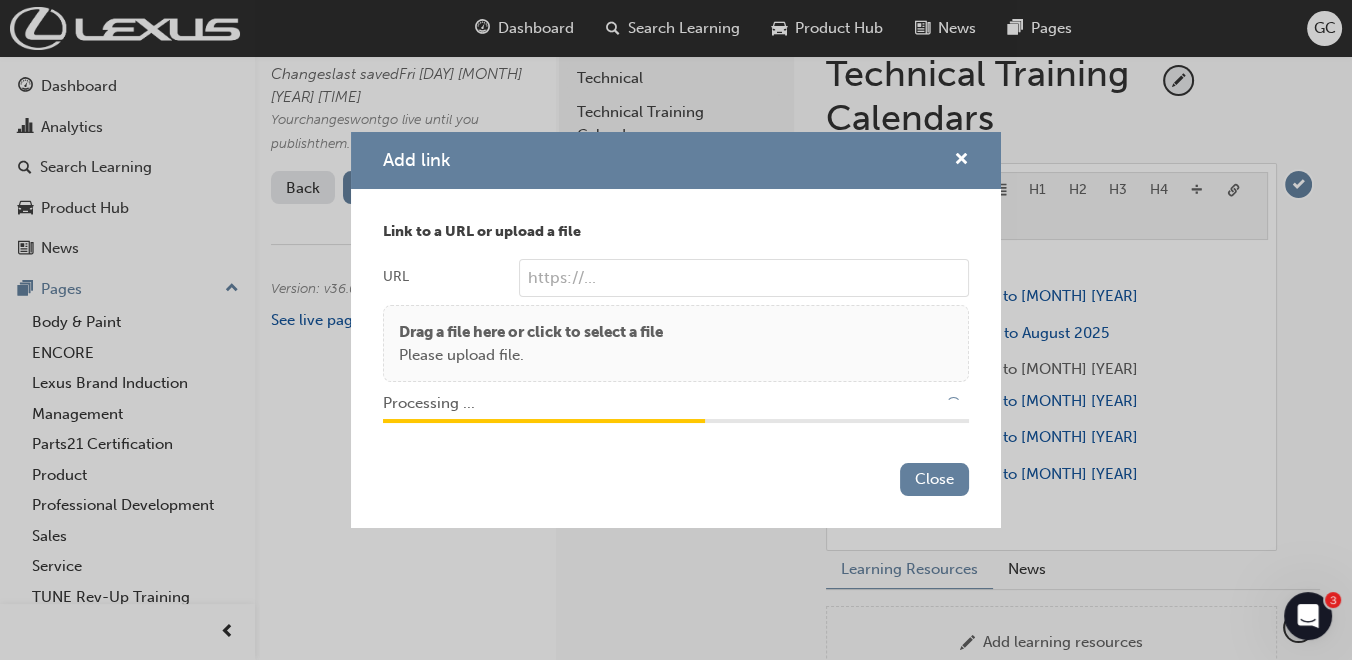 type on "/upload/ecc15495-8e4f-43b5-8258-d36a1c775148.pdf" 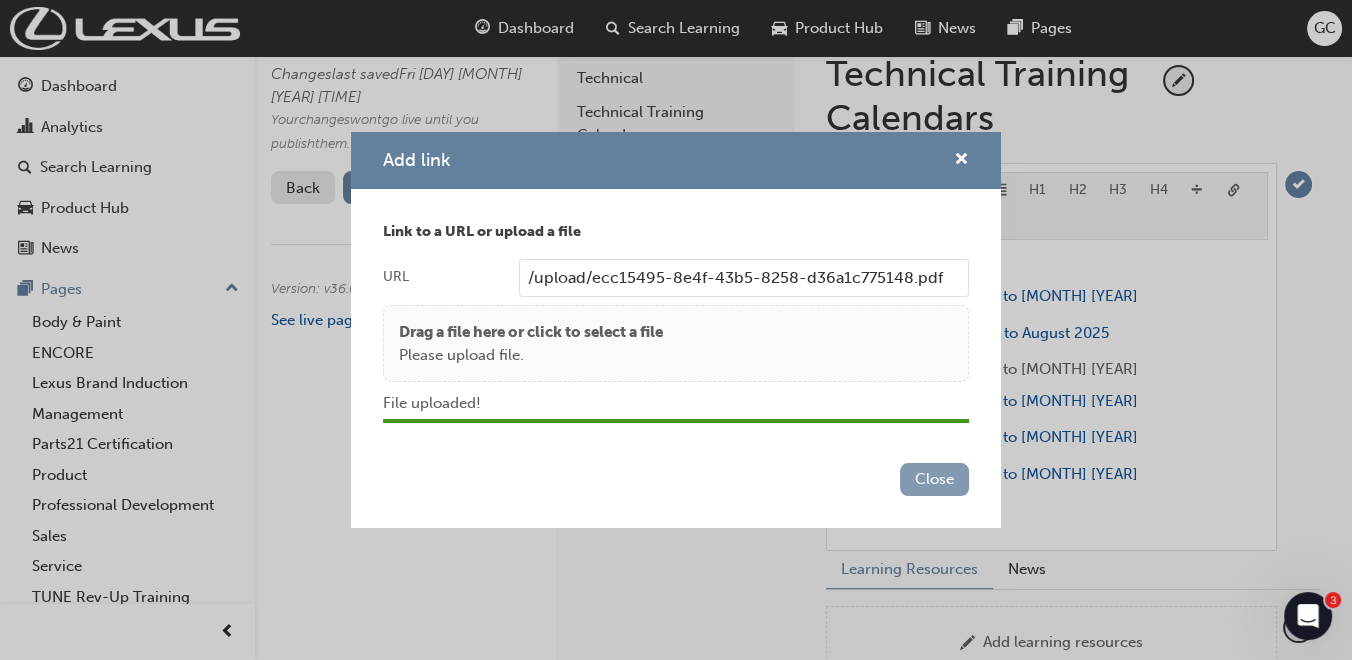 click on "Close" at bounding box center (934, 479) 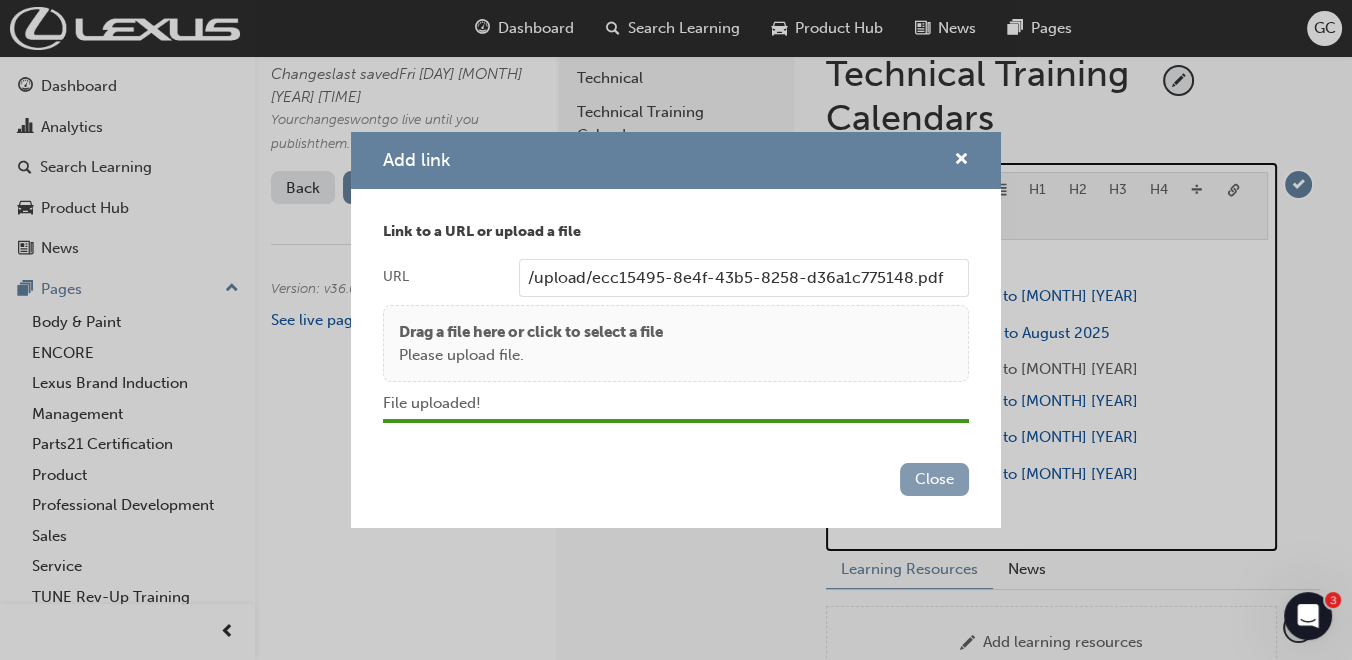 scroll, scrollTop: 371, scrollLeft: 0, axis: vertical 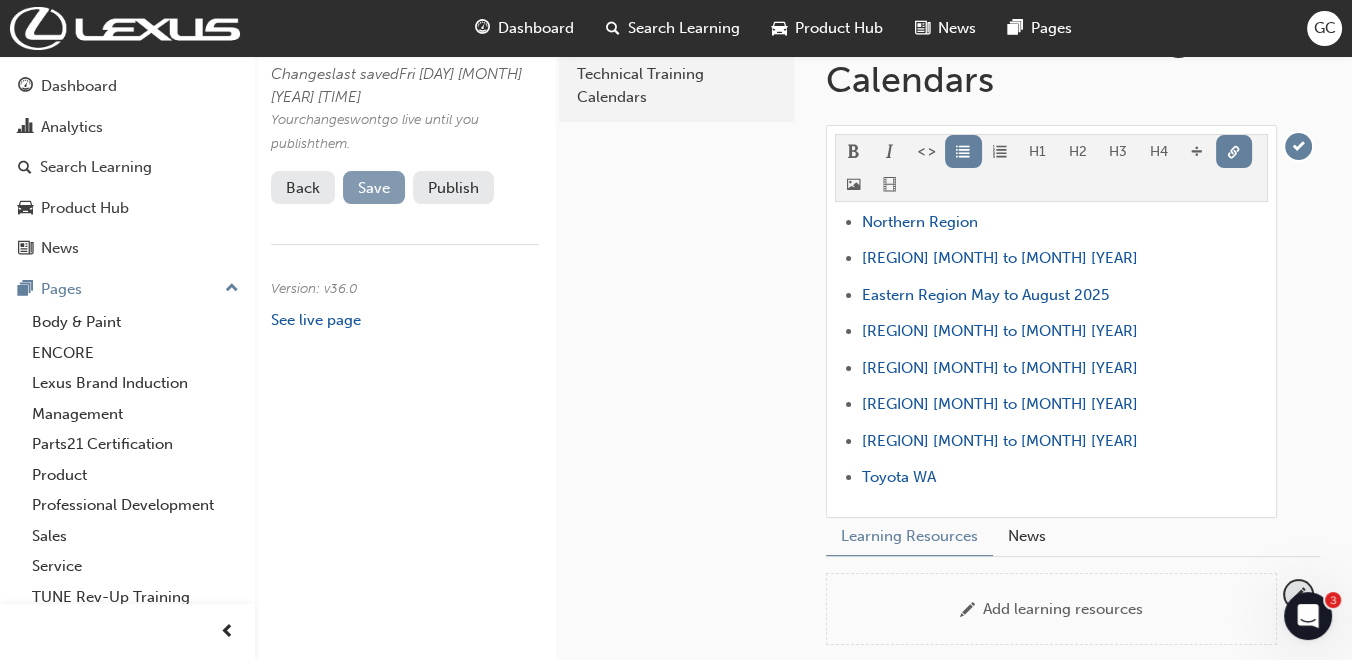 click on "Save" at bounding box center (374, 187) 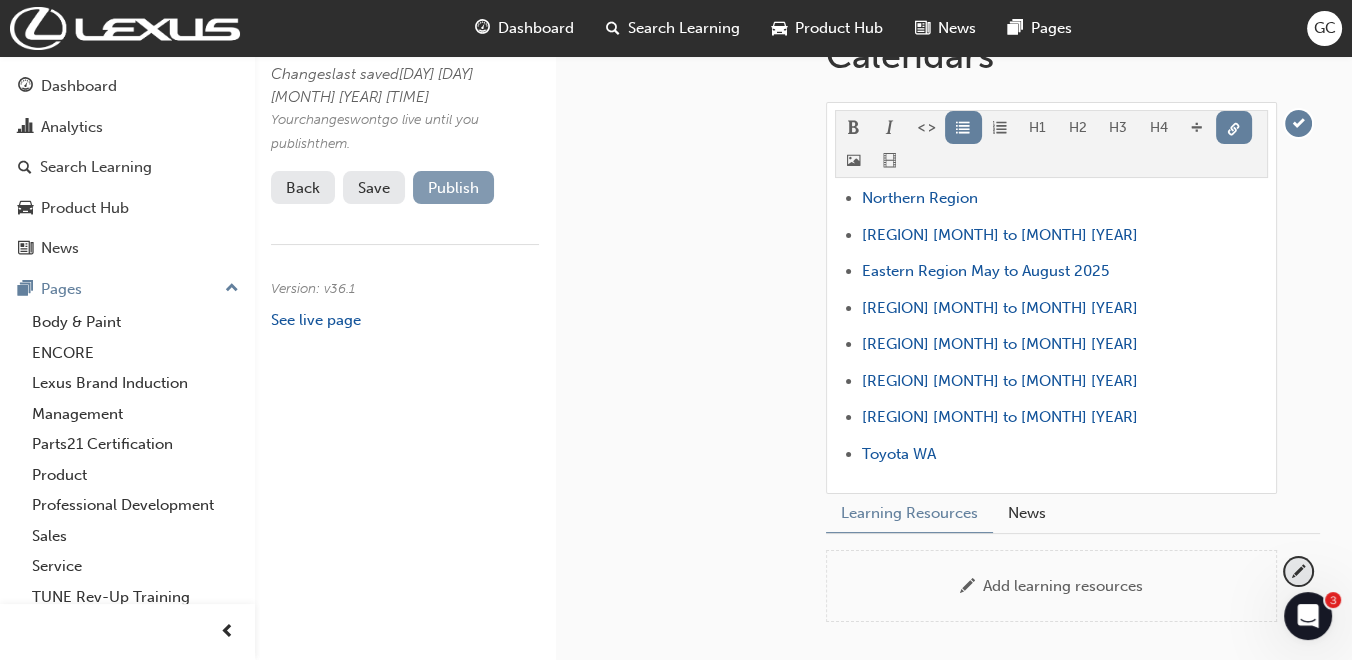 click on "Publish" at bounding box center (453, 187) 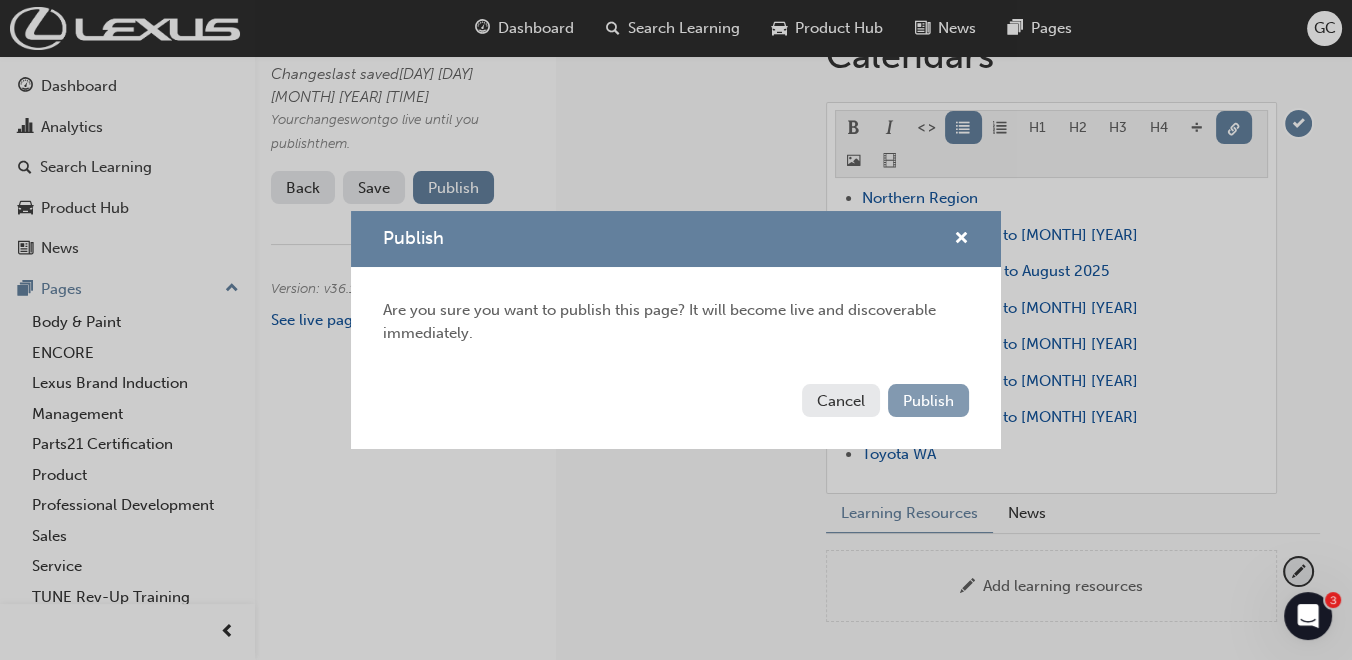 click on "Publish" at bounding box center [928, 401] 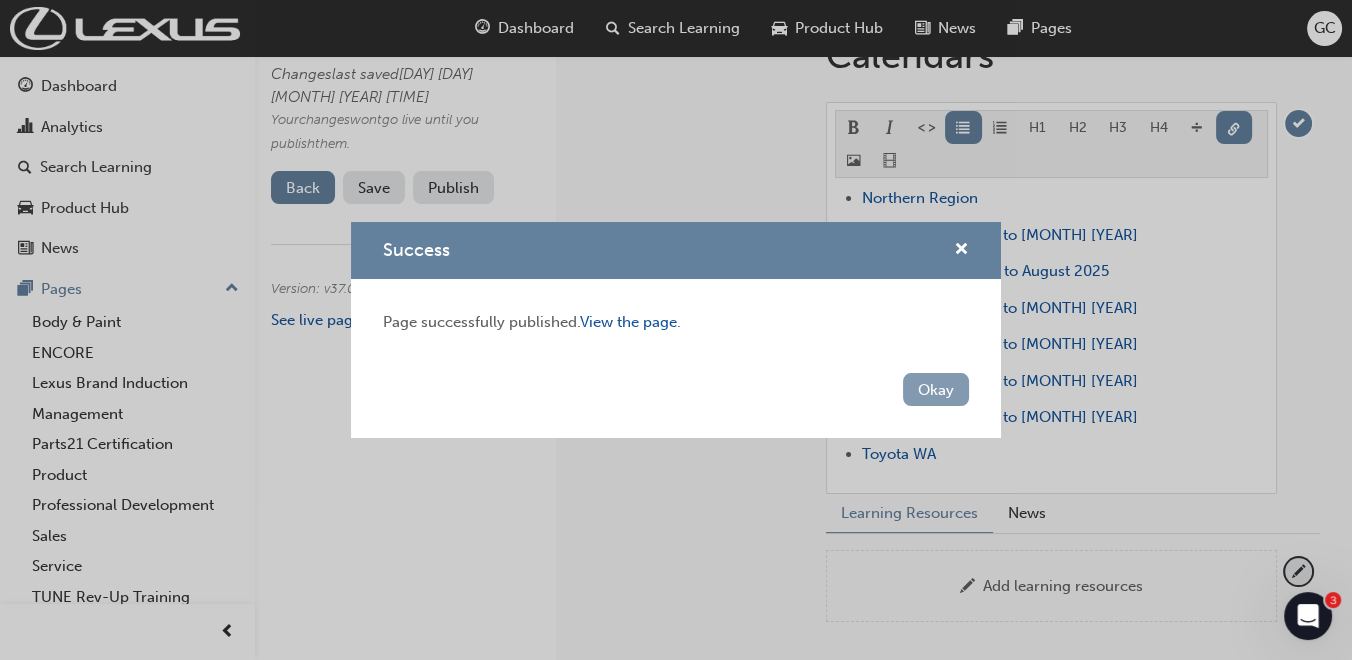 click on "Okay" at bounding box center [936, 389] 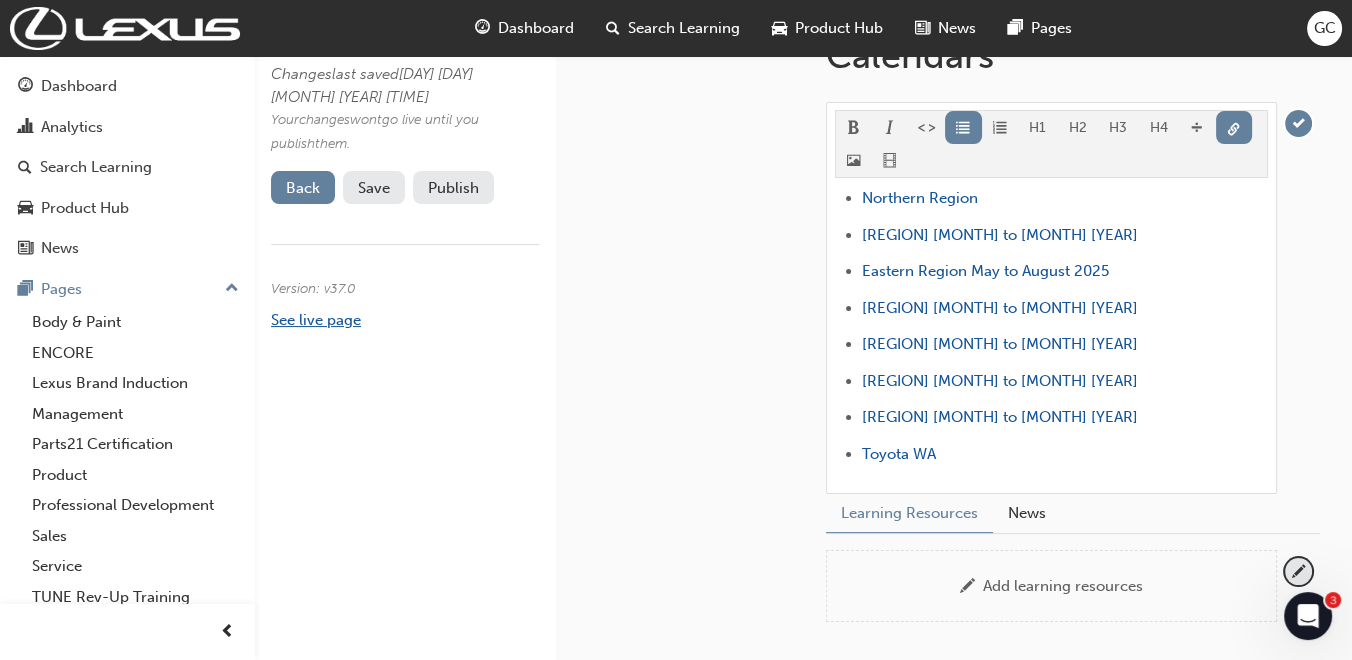 click on "See live page" at bounding box center [316, 320] 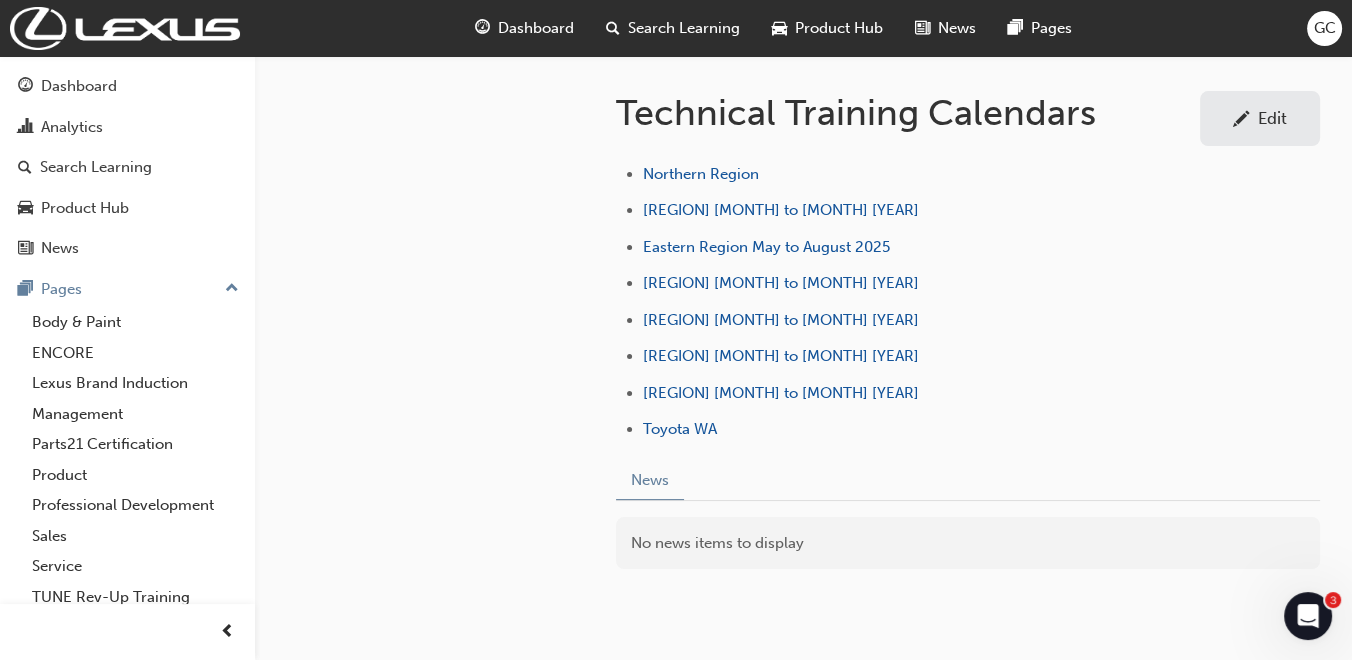 scroll, scrollTop: 0, scrollLeft: 0, axis: both 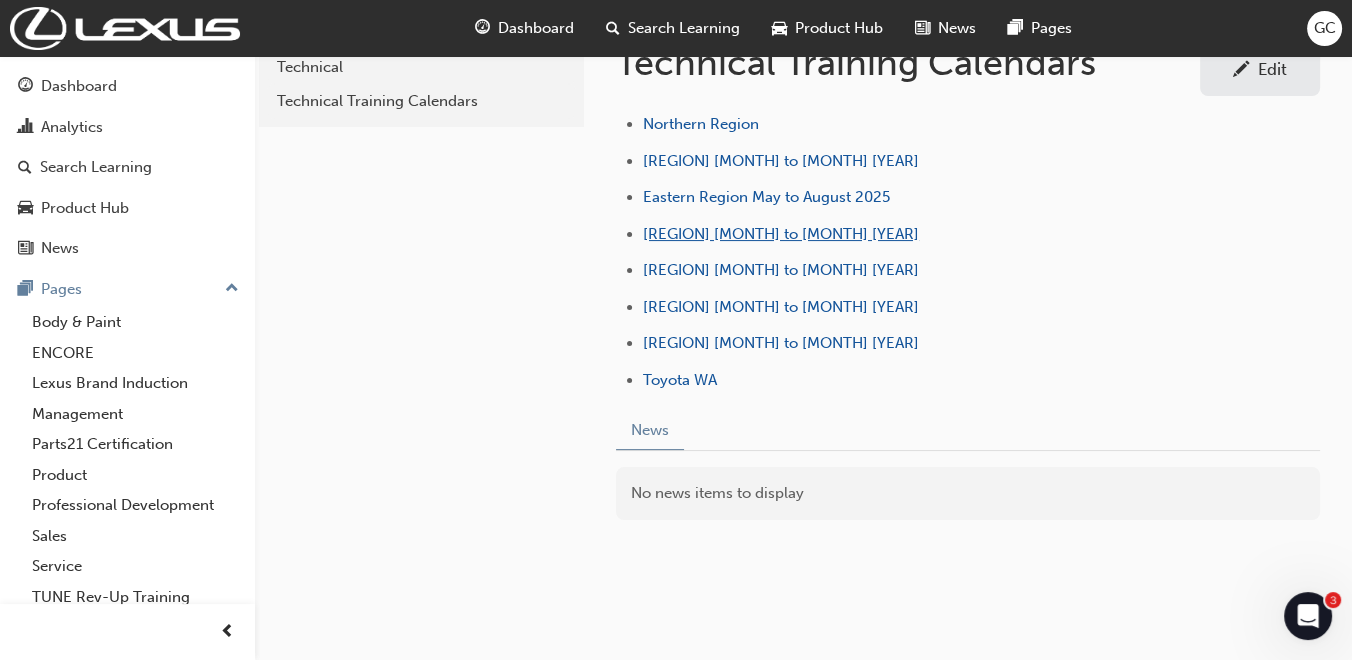 click on "[REGION] [MONTH] to [MONTH] [YEAR]" at bounding box center [781, 234] 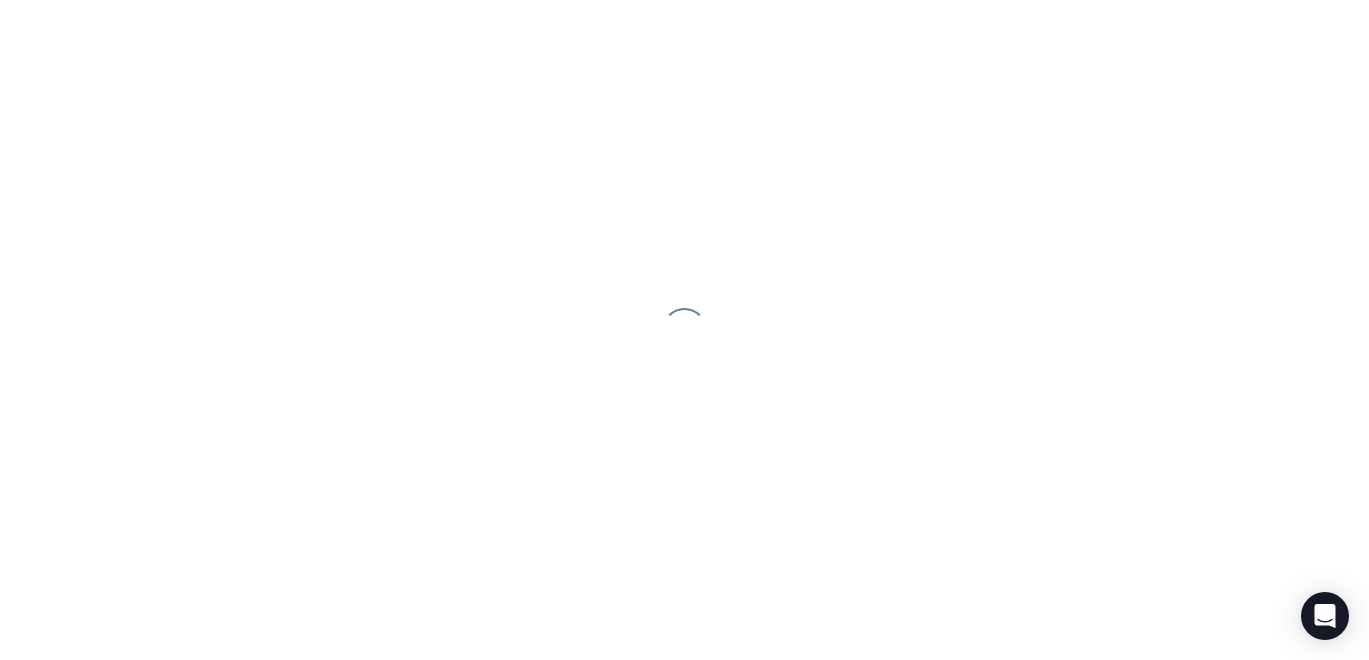 scroll, scrollTop: 0, scrollLeft: 0, axis: both 